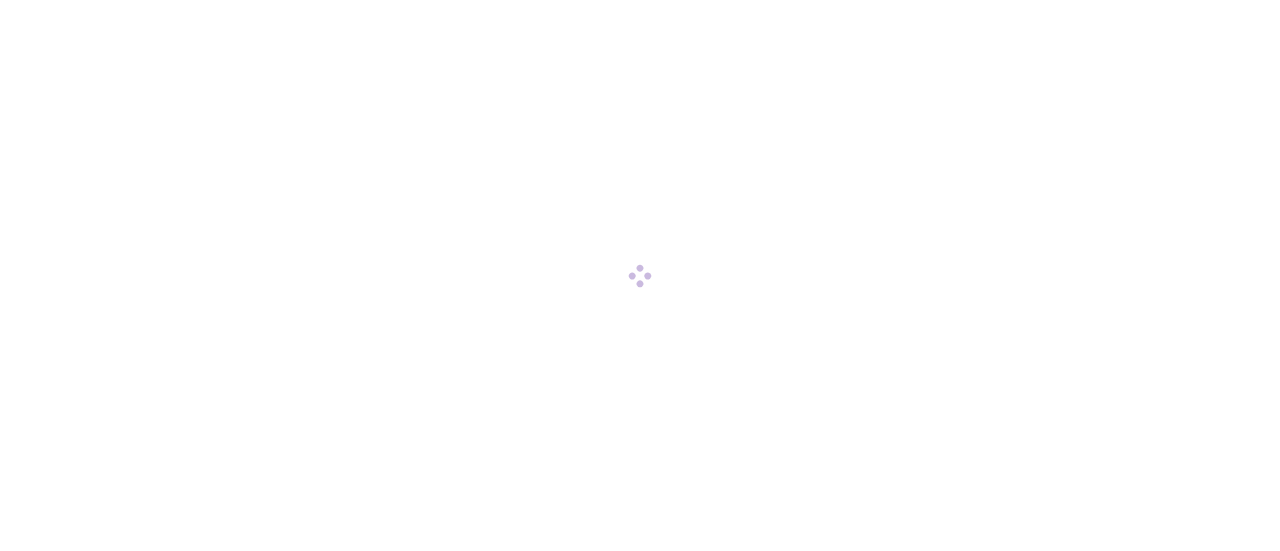 scroll, scrollTop: 0, scrollLeft: 0, axis: both 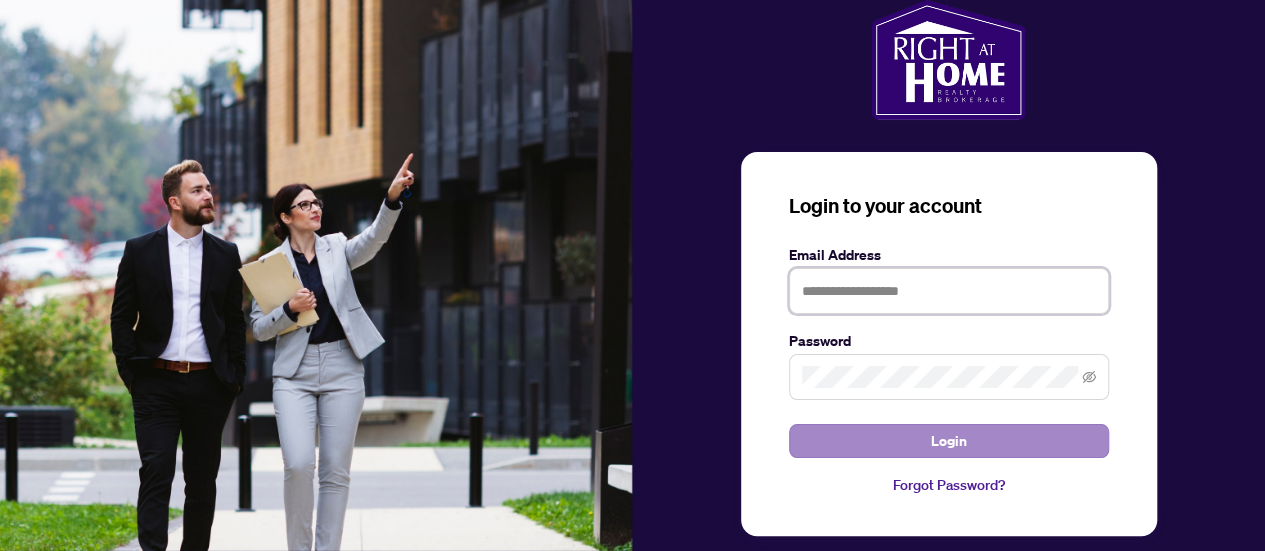 type on "**********" 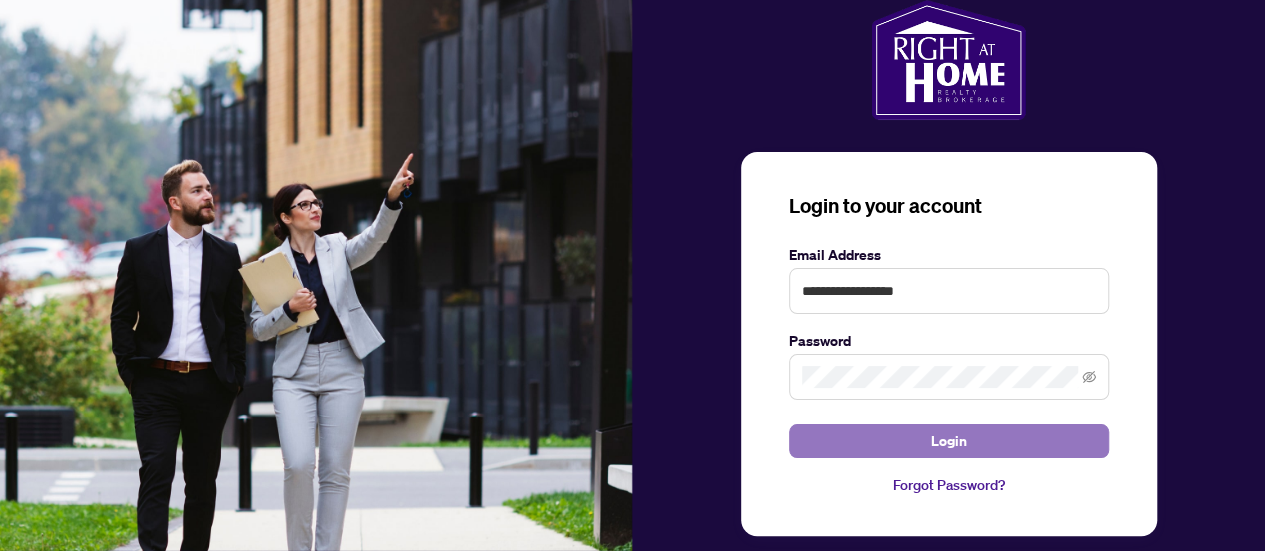 click on "Login" at bounding box center [949, 441] 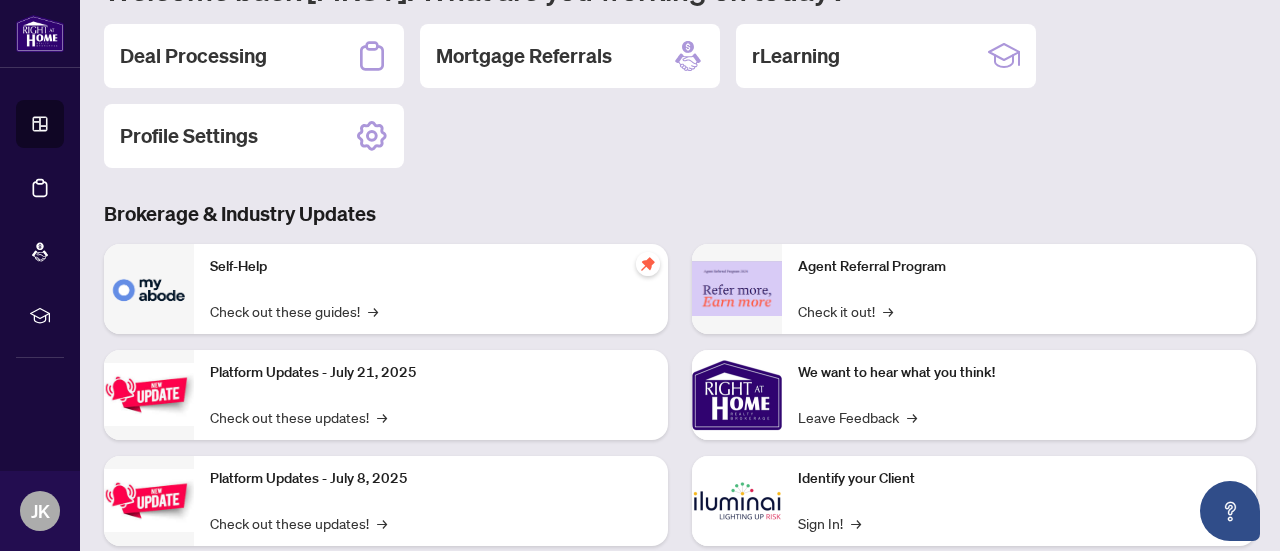 scroll, scrollTop: 226, scrollLeft: 0, axis: vertical 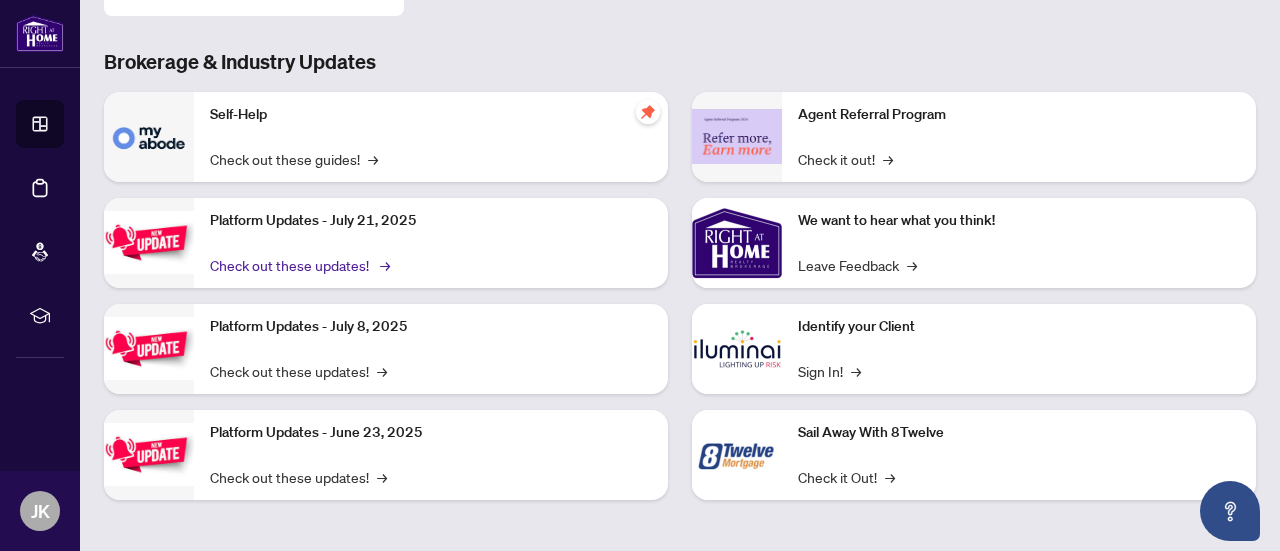 click on "Check out these updates! →" at bounding box center [298, 265] 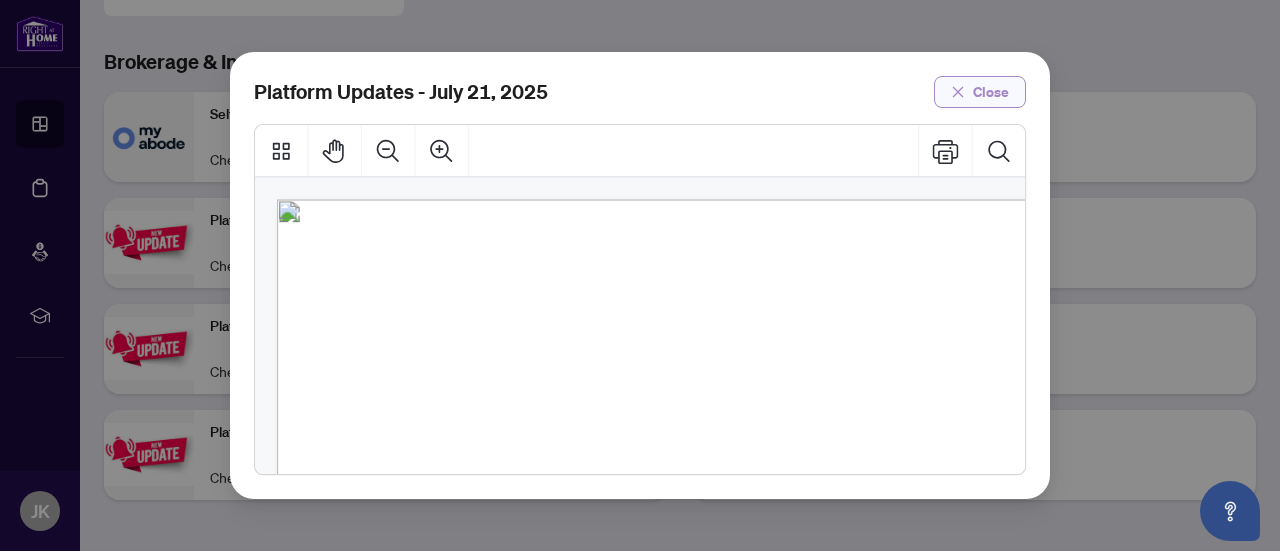 click on "Close" at bounding box center [991, 92] 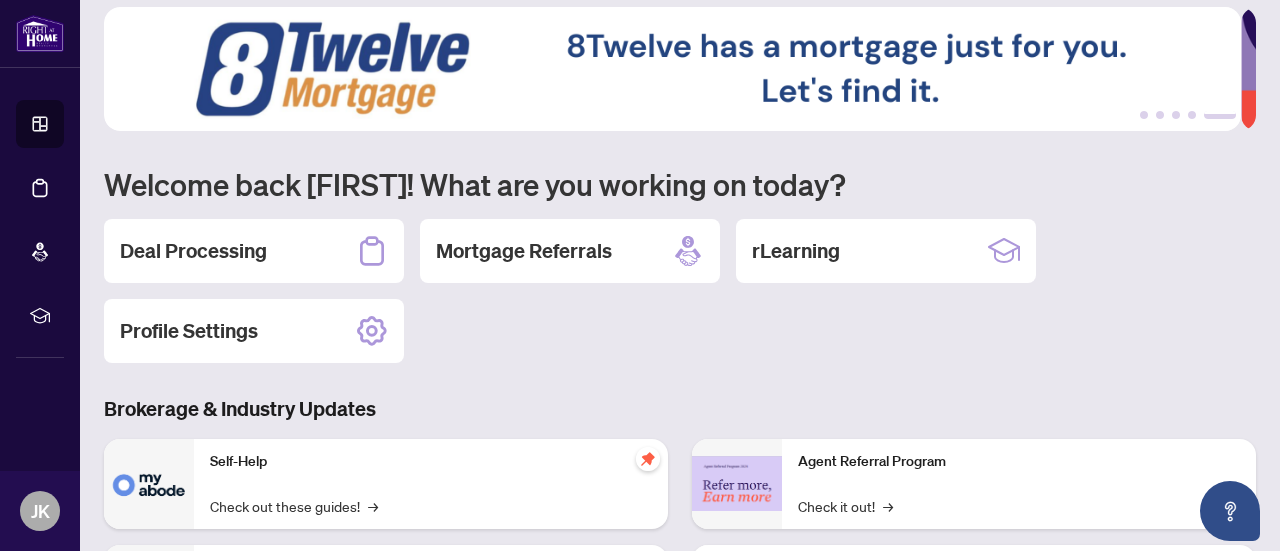 scroll, scrollTop: 0, scrollLeft: 0, axis: both 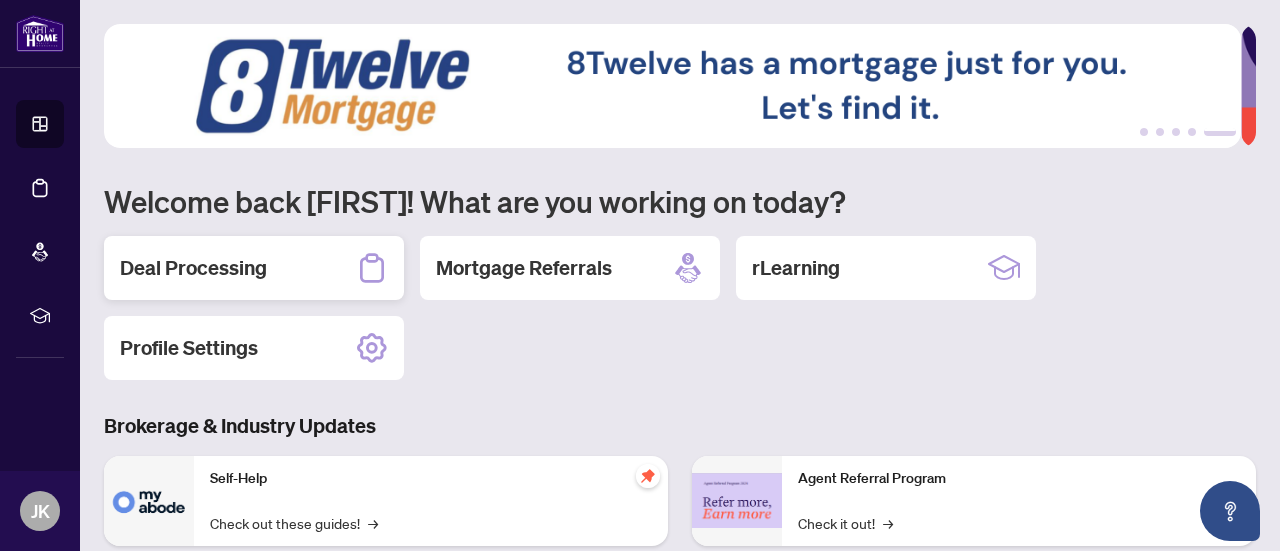 click on "Deal Processing" at bounding box center [193, 268] 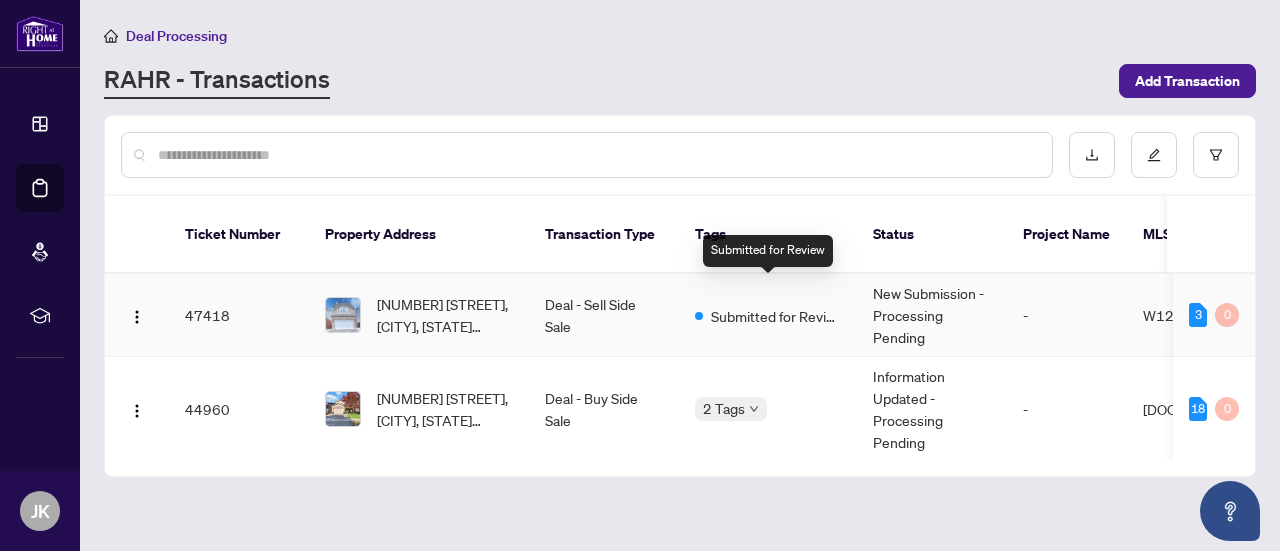 click on "Submitted for Review" at bounding box center (776, 316) 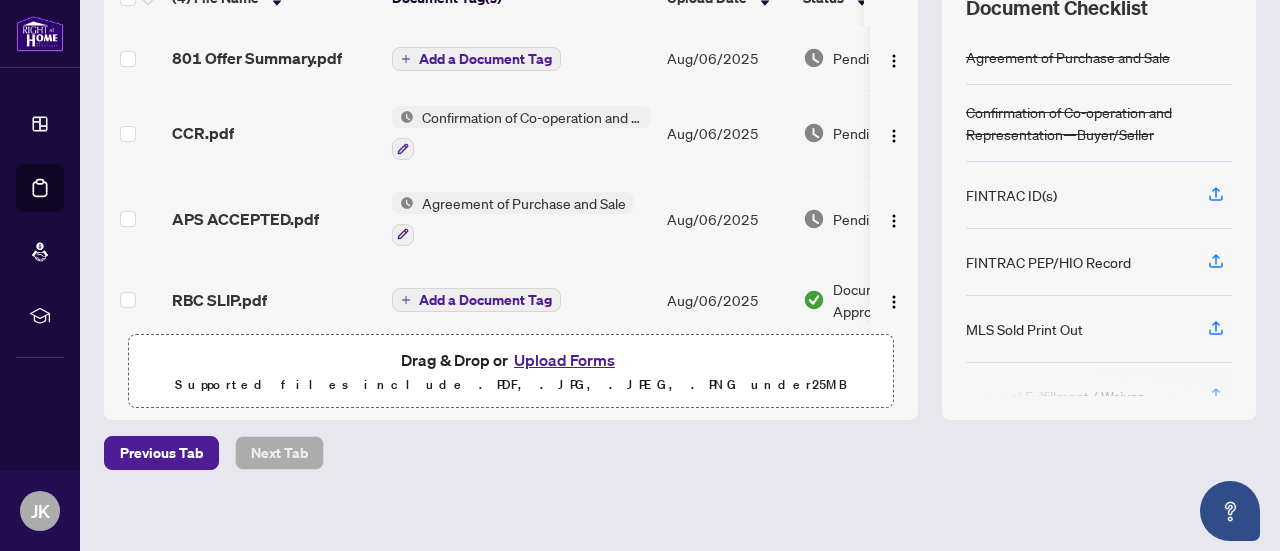 scroll, scrollTop: 313, scrollLeft: 0, axis: vertical 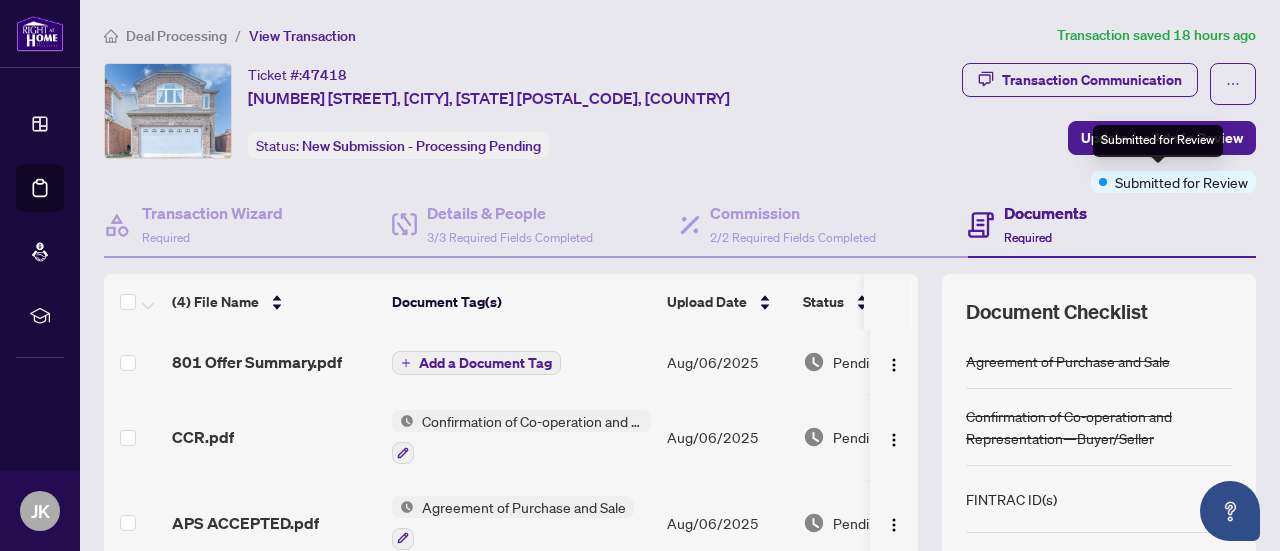 click on "Submitted for Review" at bounding box center (1181, 182) 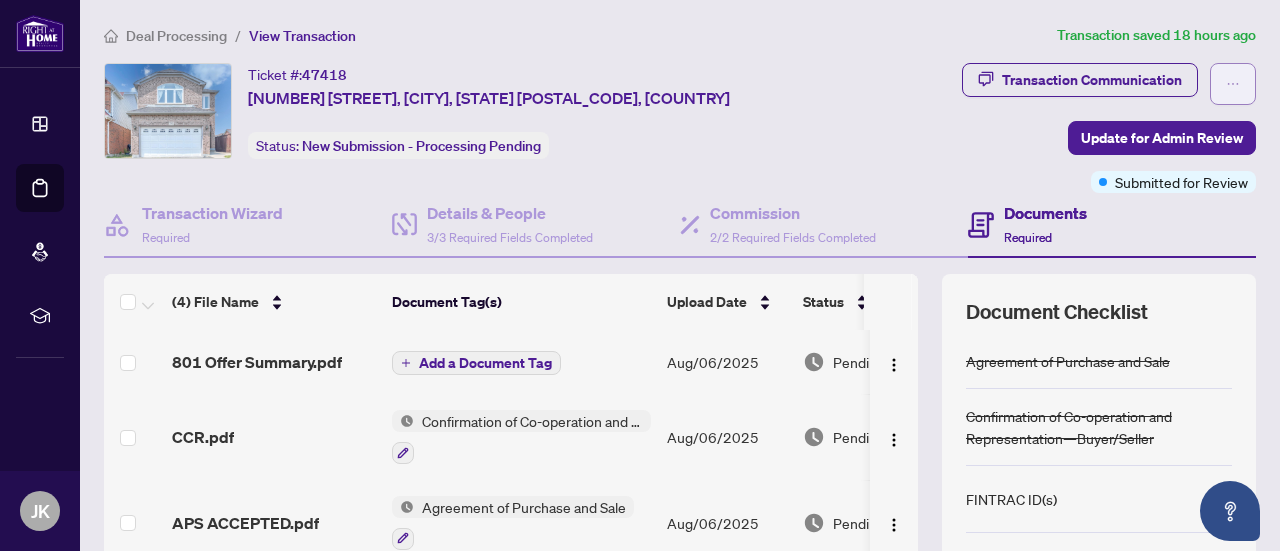 click 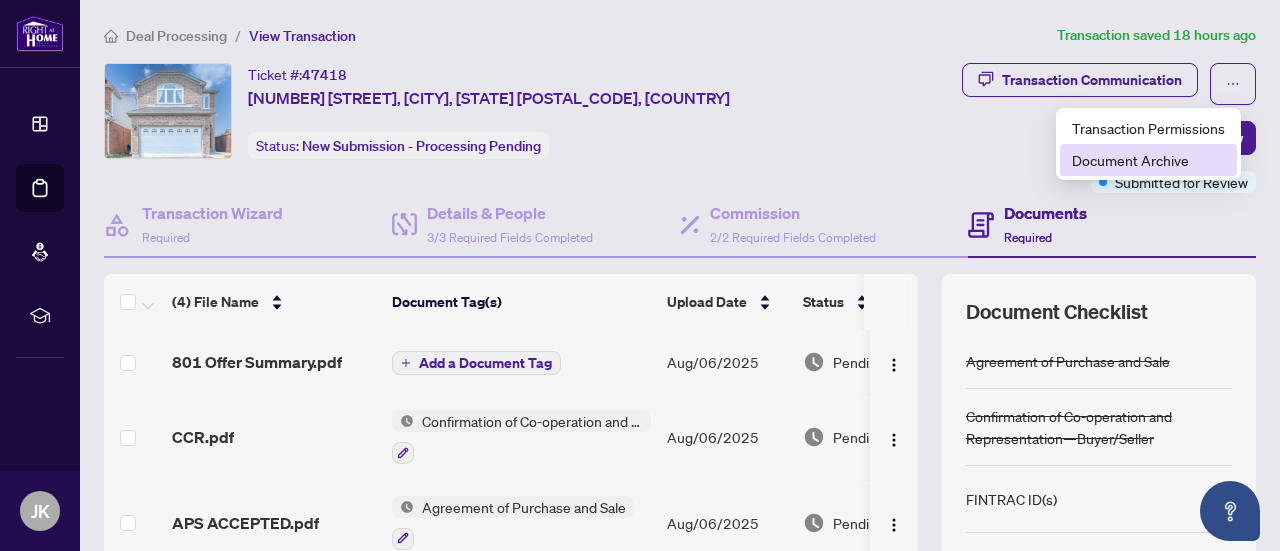 click on "Document Archive" at bounding box center (1148, 160) 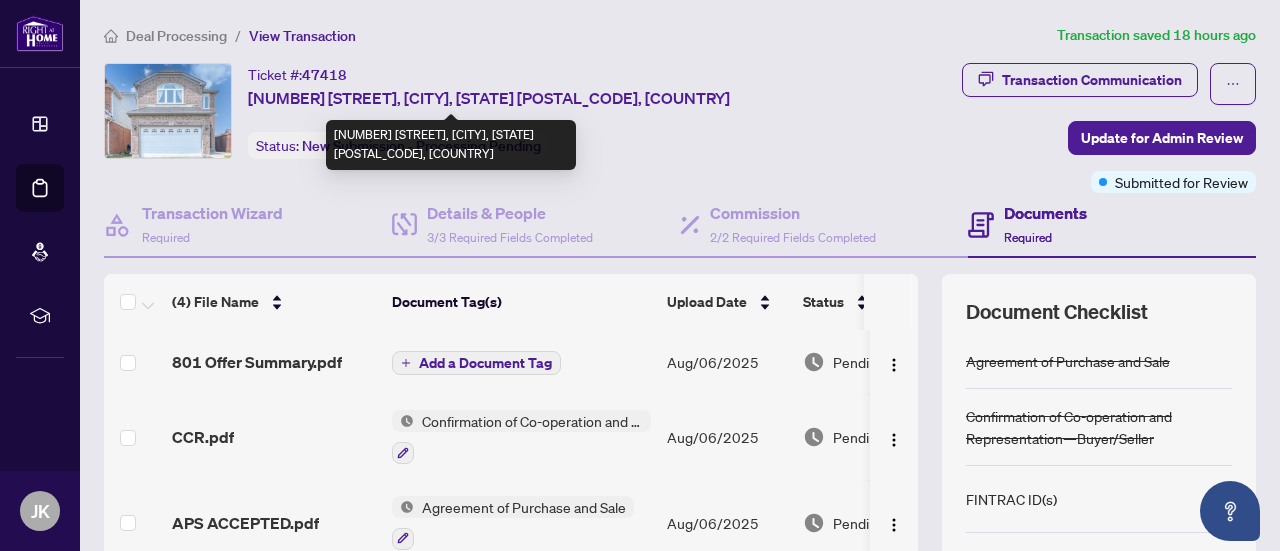 click on "[NUMBER] [STREET], [CITY], [STATE] [POSTAL_CODE], [COUNTRY]" at bounding box center (489, 98) 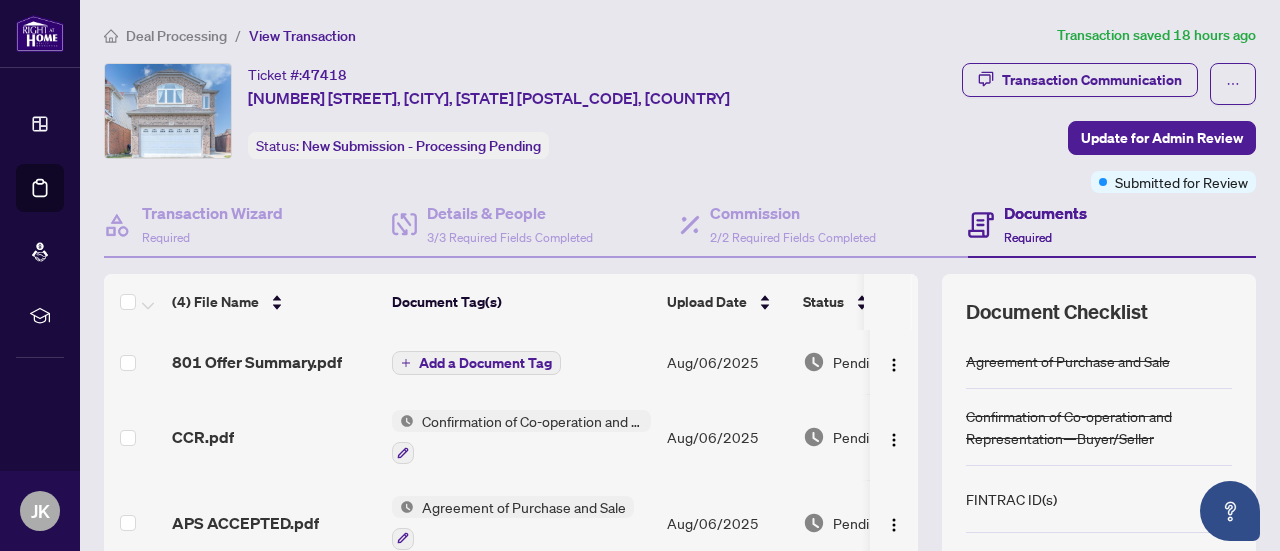 click on "Ticket #:  47418 [NUMBER] [STREET], [CITY], [STATE] [POSTAL_CODE], [COUNTRY] Status:   New Submission - Processing Pending" at bounding box center (489, 111) 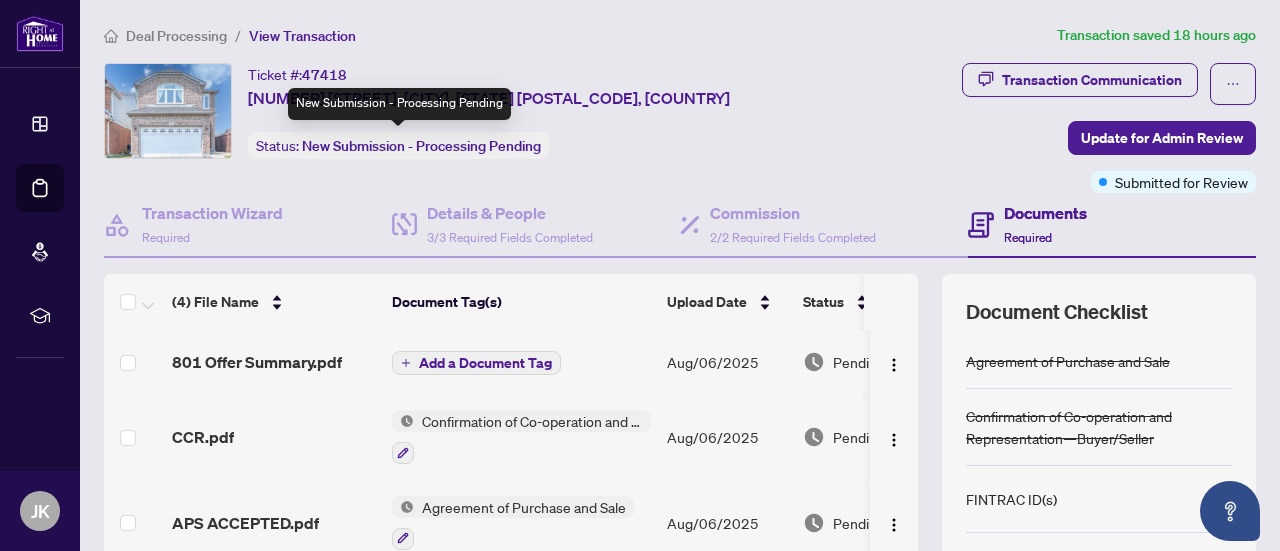 click on "New Submission - Processing Pending" at bounding box center (421, 146) 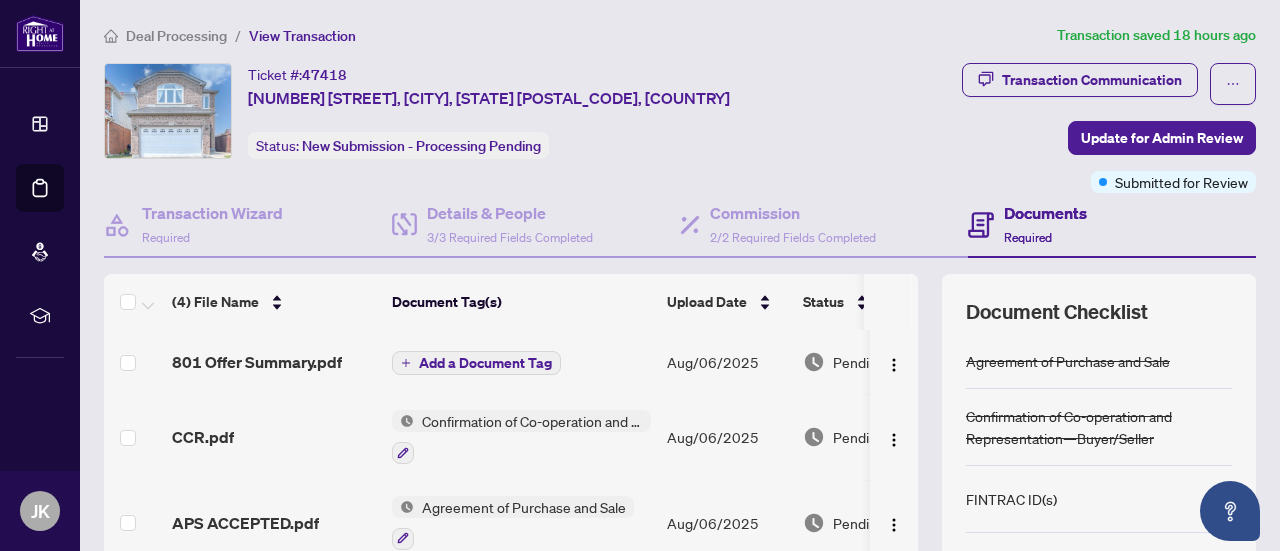 click on "View Transaction" at bounding box center (302, 36) 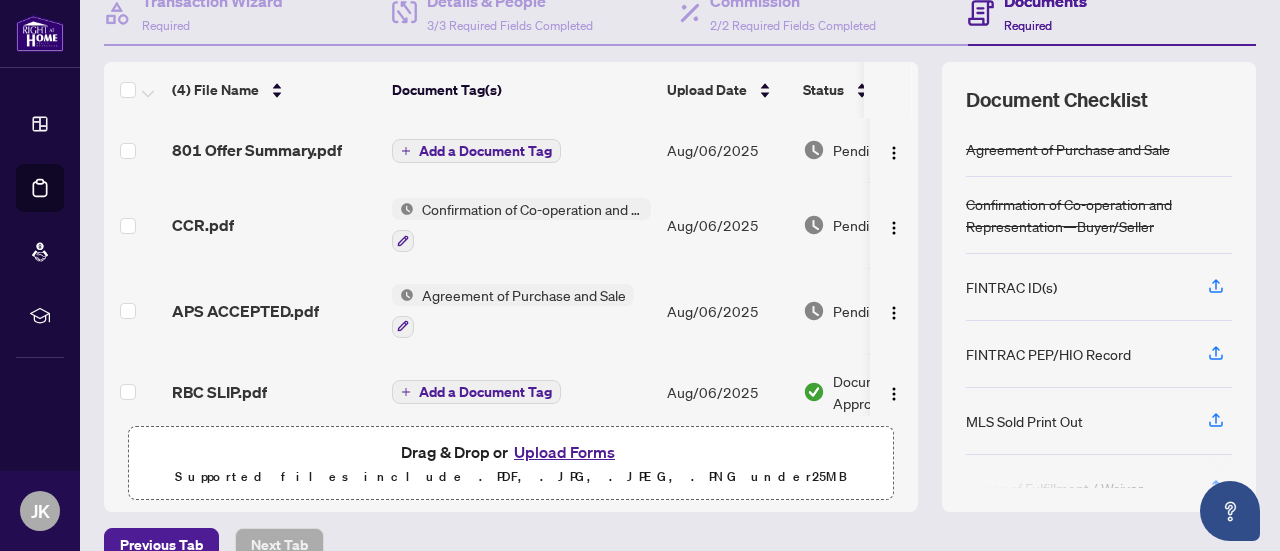 scroll, scrollTop: 222, scrollLeft: 0, axis: vertical 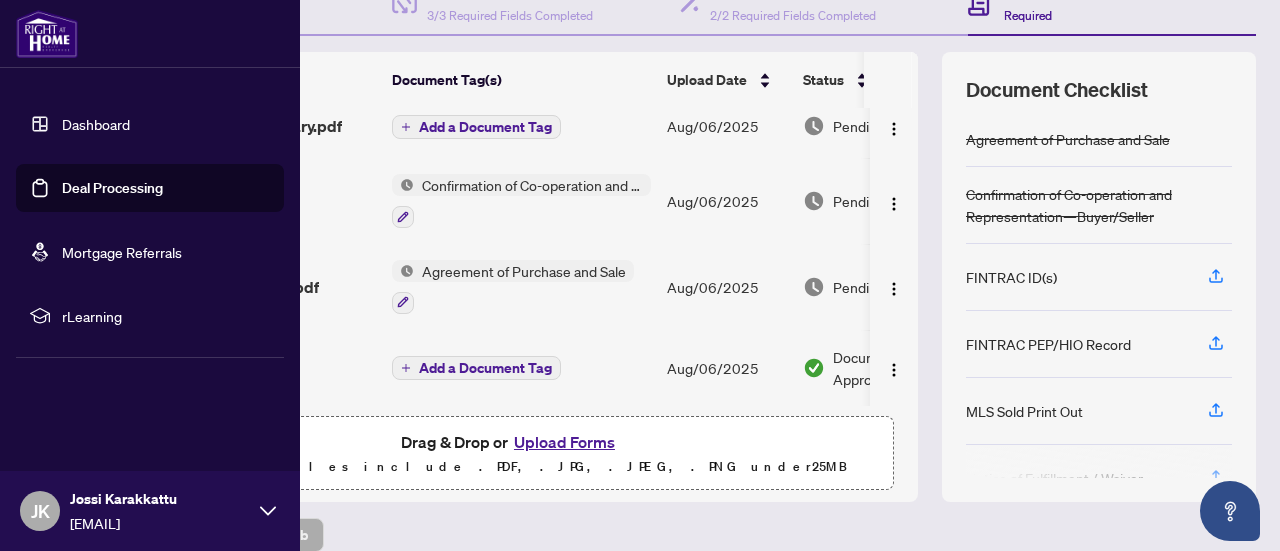 click on "Deal Processing" at bounding box center (112, 188) 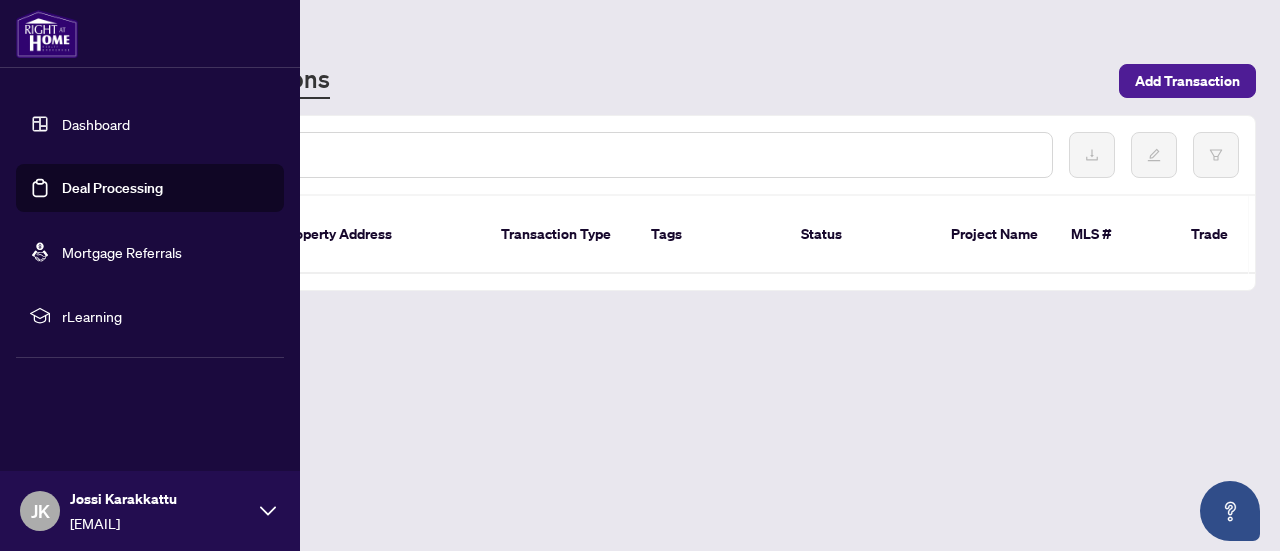 scroll, scrollTop: 0, scrollLeft: 0, axis: both 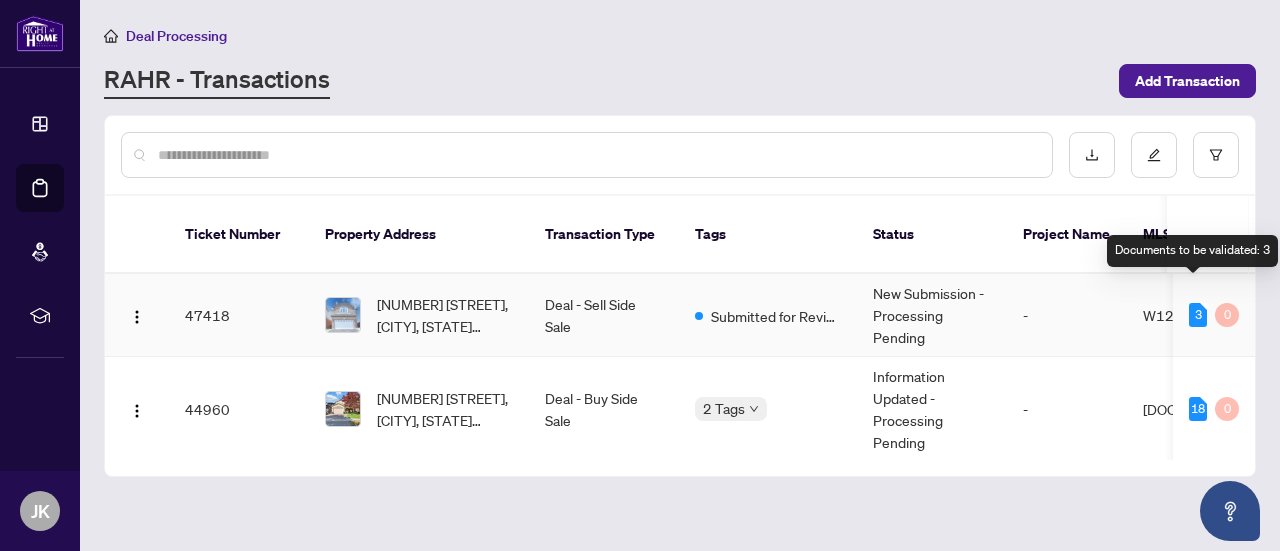 click on "3" at bounding box center [1198, 315] 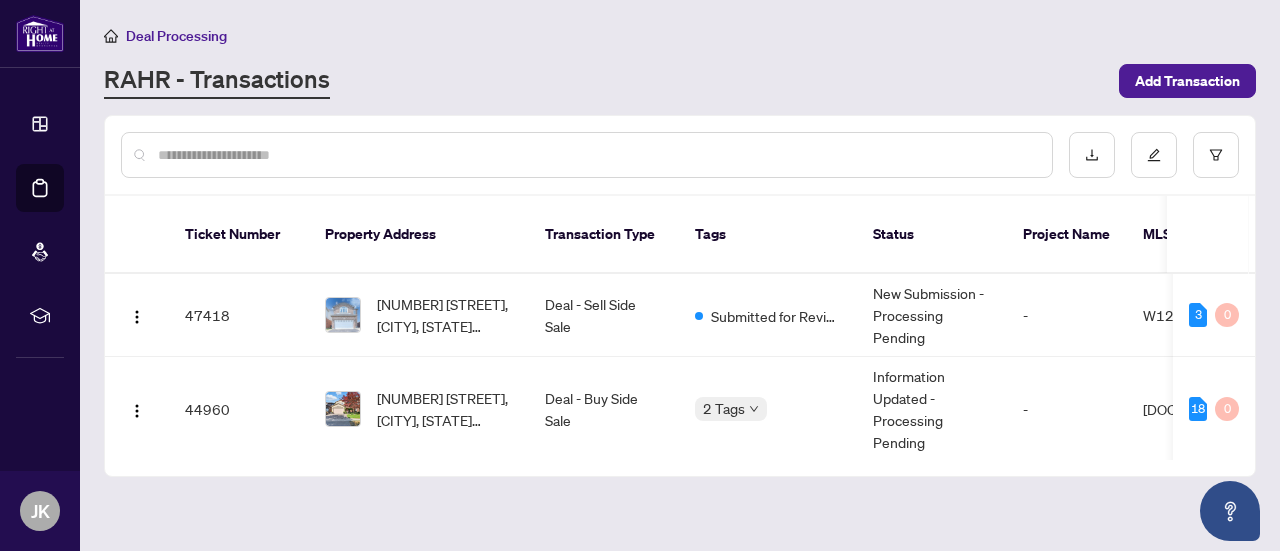 click on "Deal Processing" at bounding box center [176, 36] 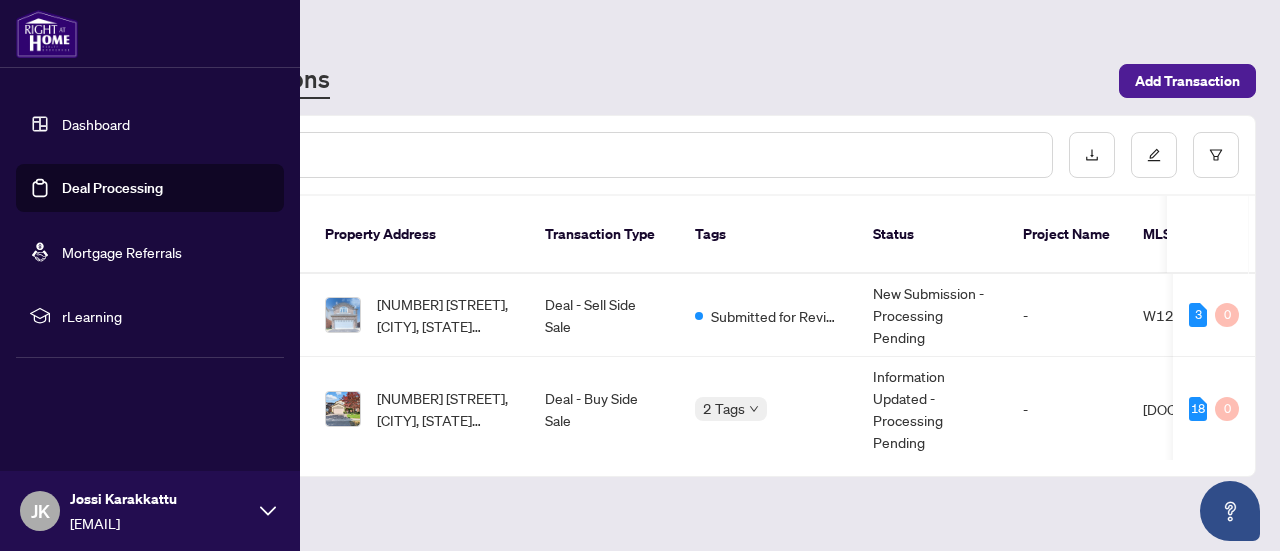 click on "Dashboard" at bounding box center (96, 124) 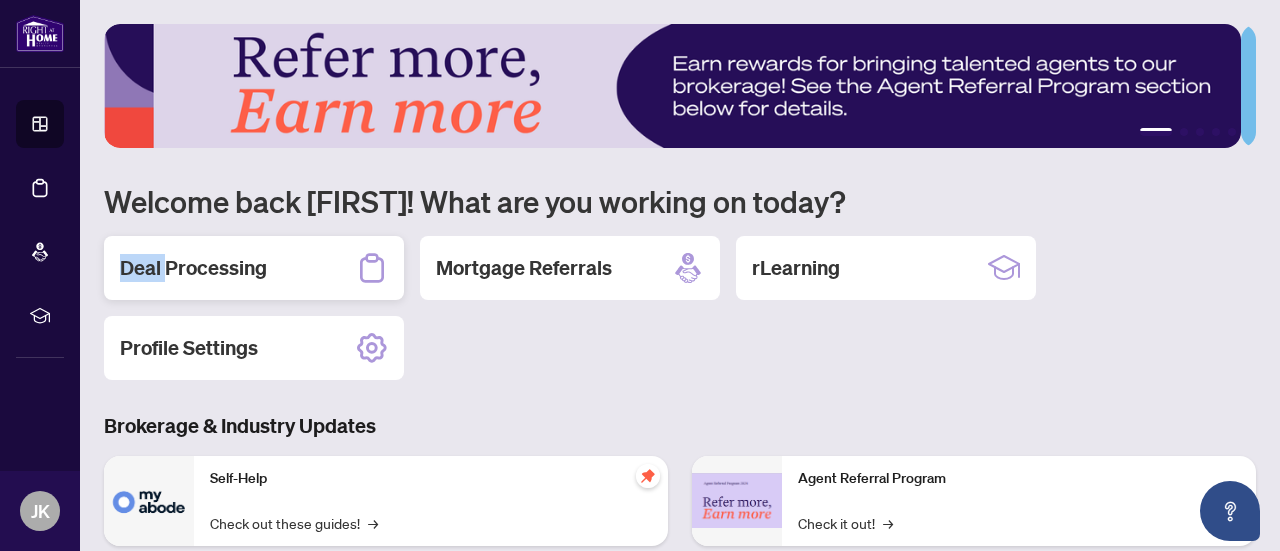 click 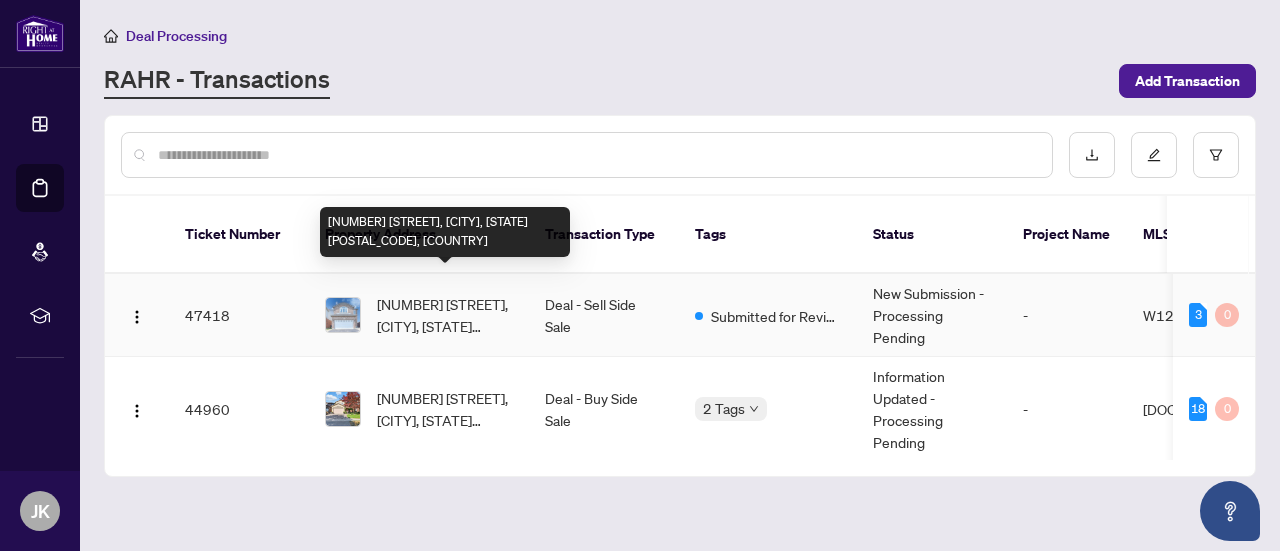click on "[NUMBER] [STREET], [CITY], [STATE] [POSTAL_CODE], [COUNTRY]" at bounding box center [445, 315] 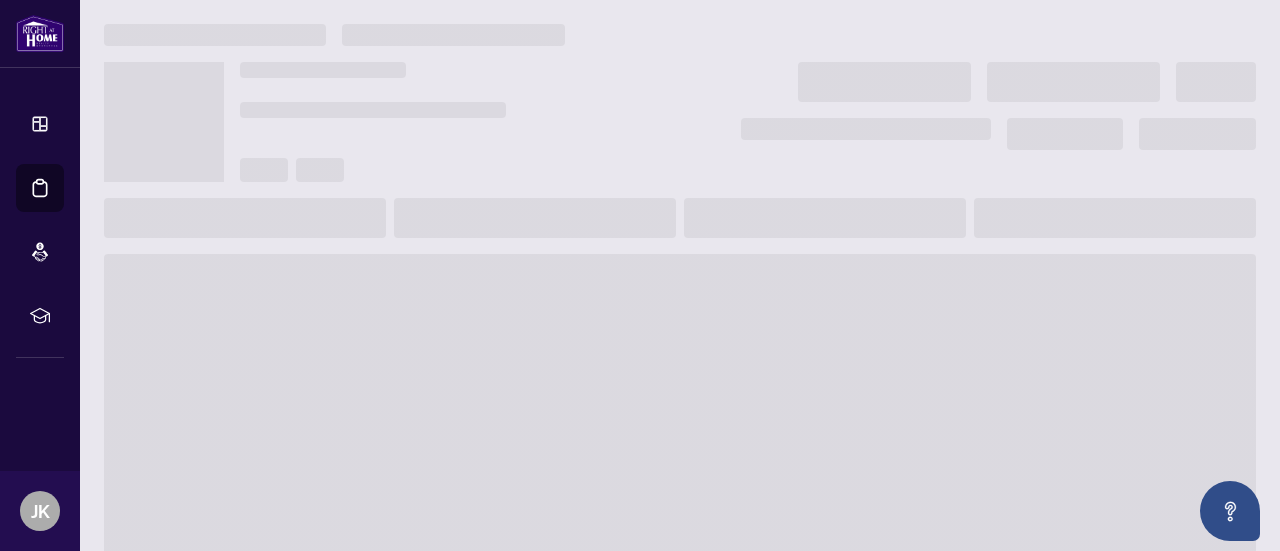 click at bounding box center (680, 414) 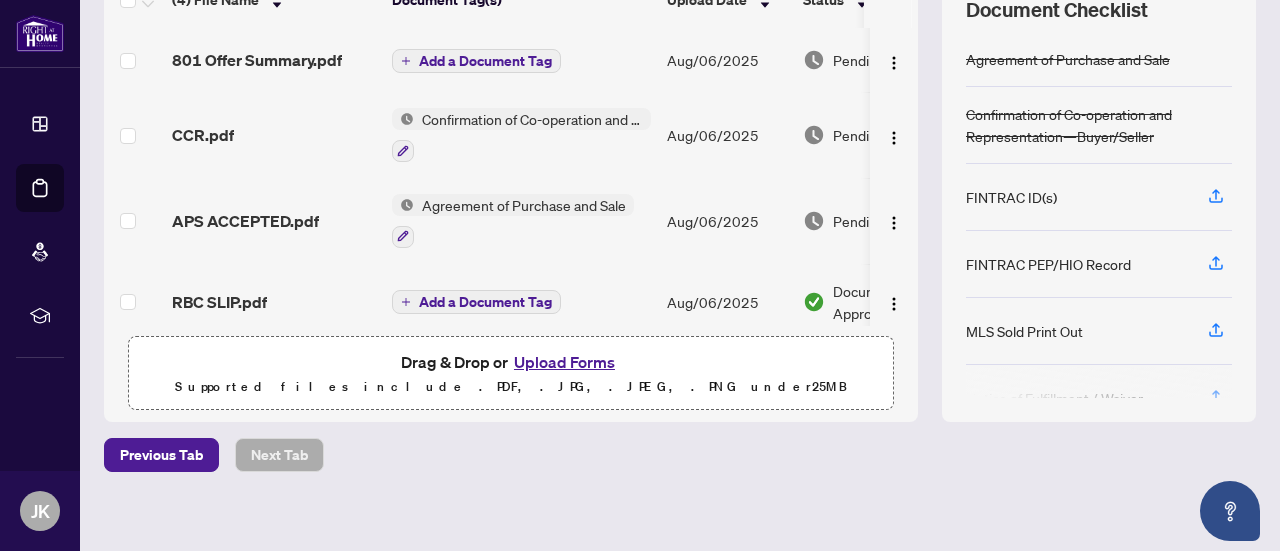 scroll, scrollTop: 313, scrollLeft: 0, axis: vertical 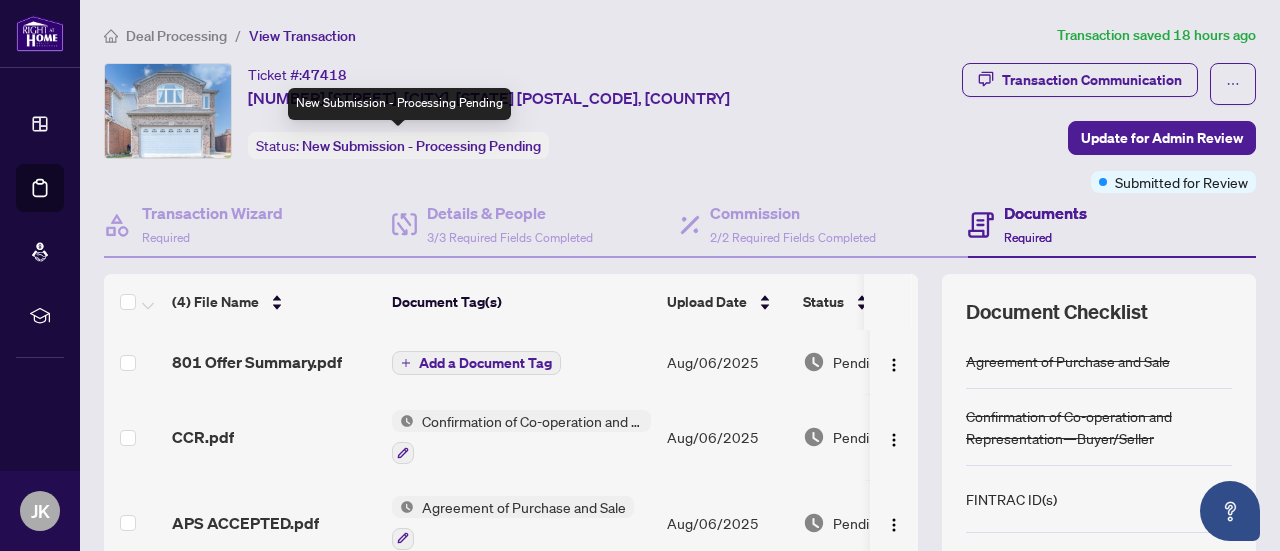click on "New Submission - Processing Pending" at bounding box center (421, 146) 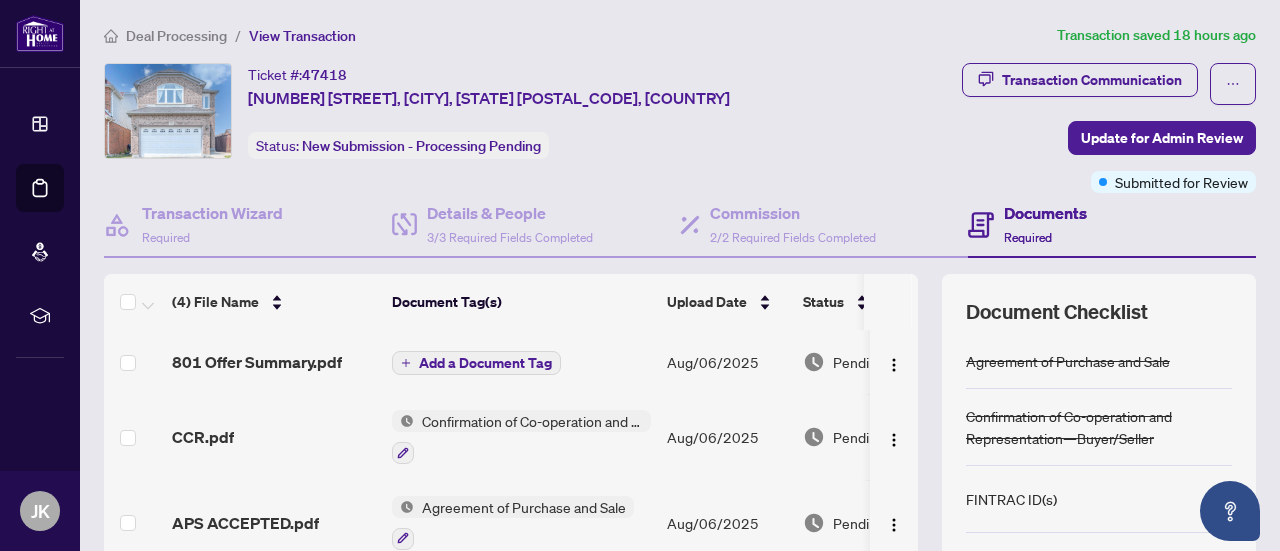 click on "Ticket #:  47418 [NUMBER] [STREET], [CITY], [STATE] [POSTAL_CODE], [COUNTRY] Status:   New Submission - Processing Pending" at bounding box center (473, 128) 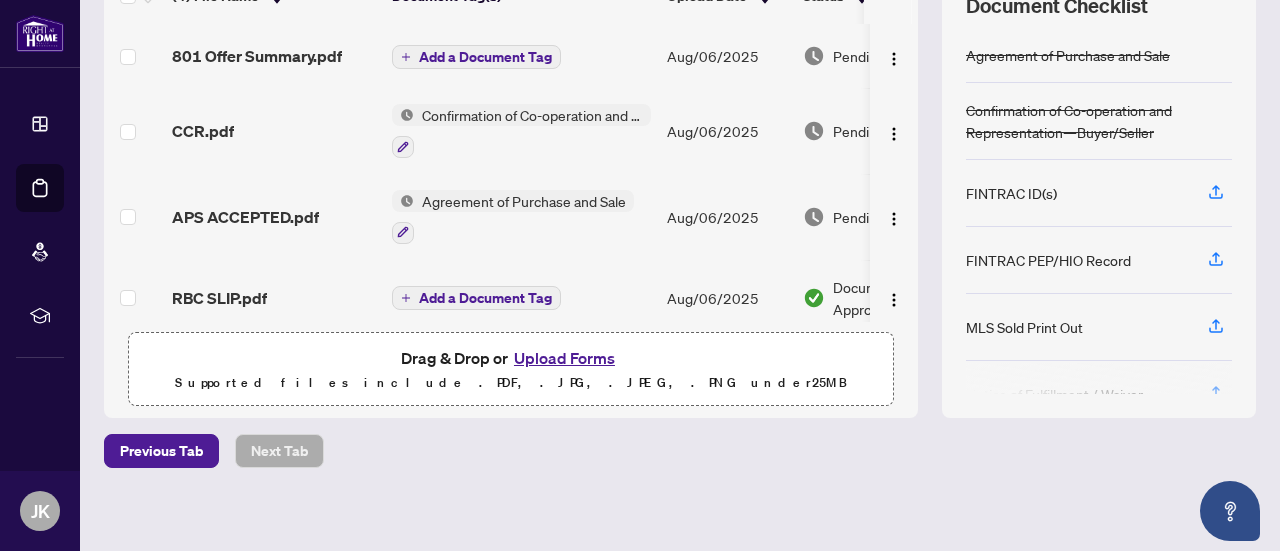 scroll, scrollTop: 313, scrollLeft: 0, axis: vertical 